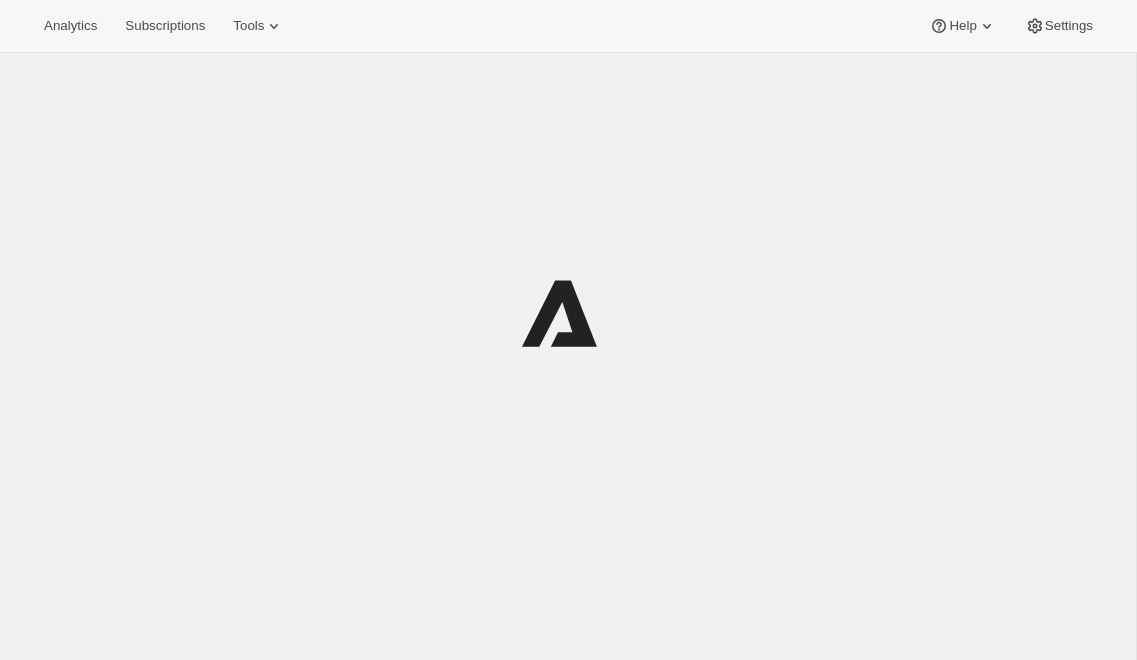 scroll, scrollTop: 0, scrollLeft: 0, axis: both 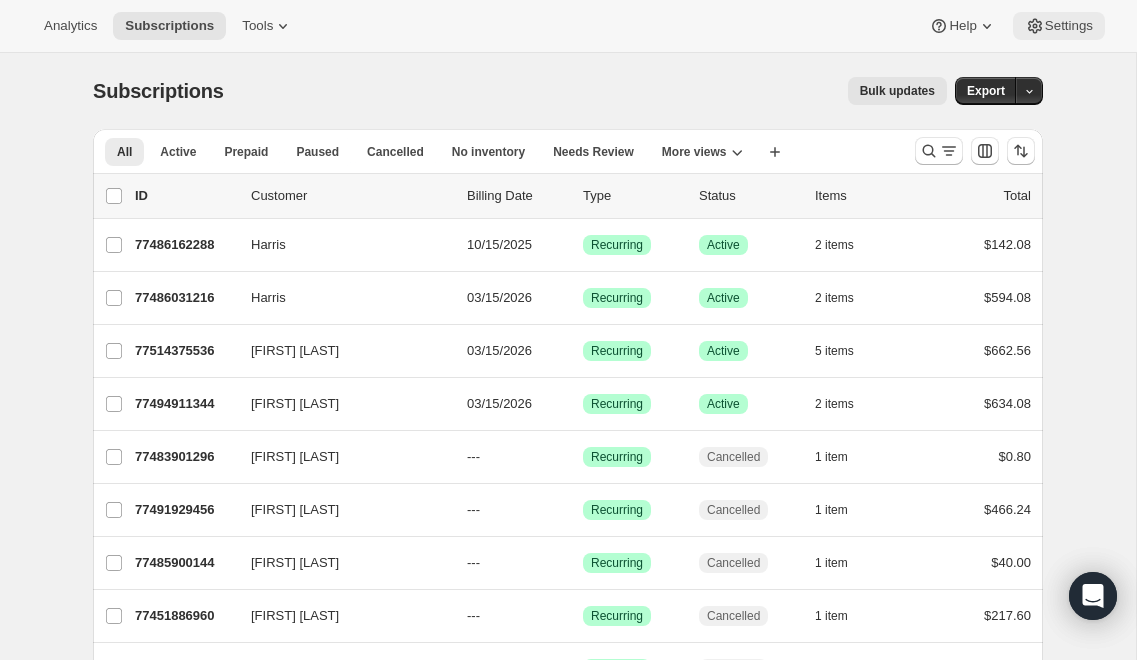 click on "Settings" at bounding box center [1069, 26] 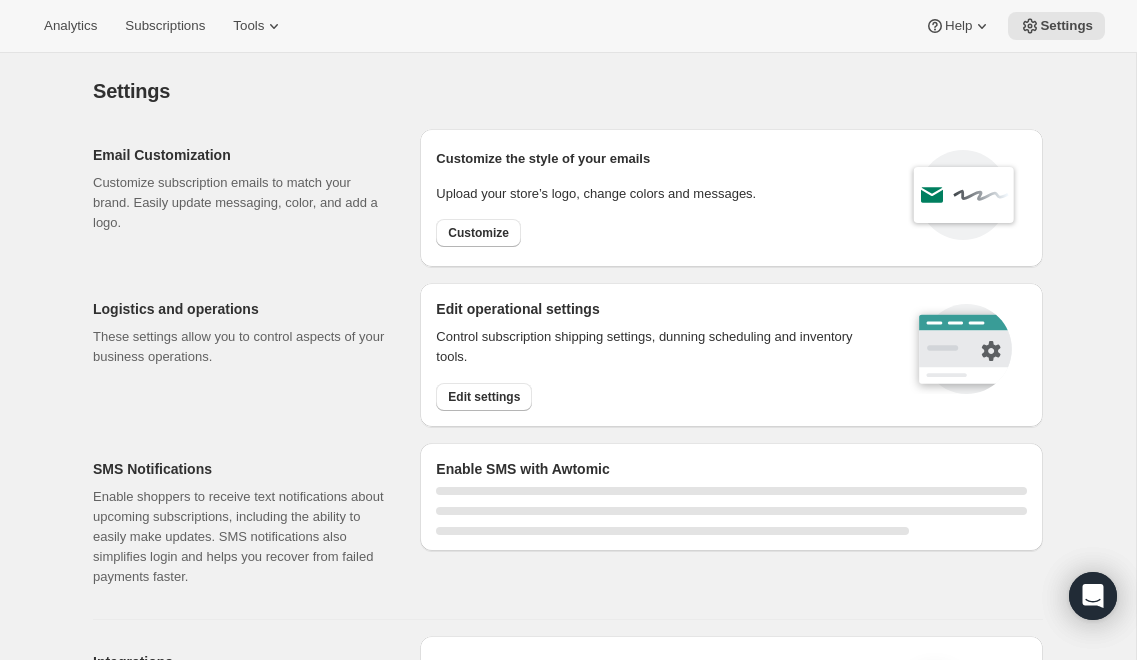 select on "22:00" 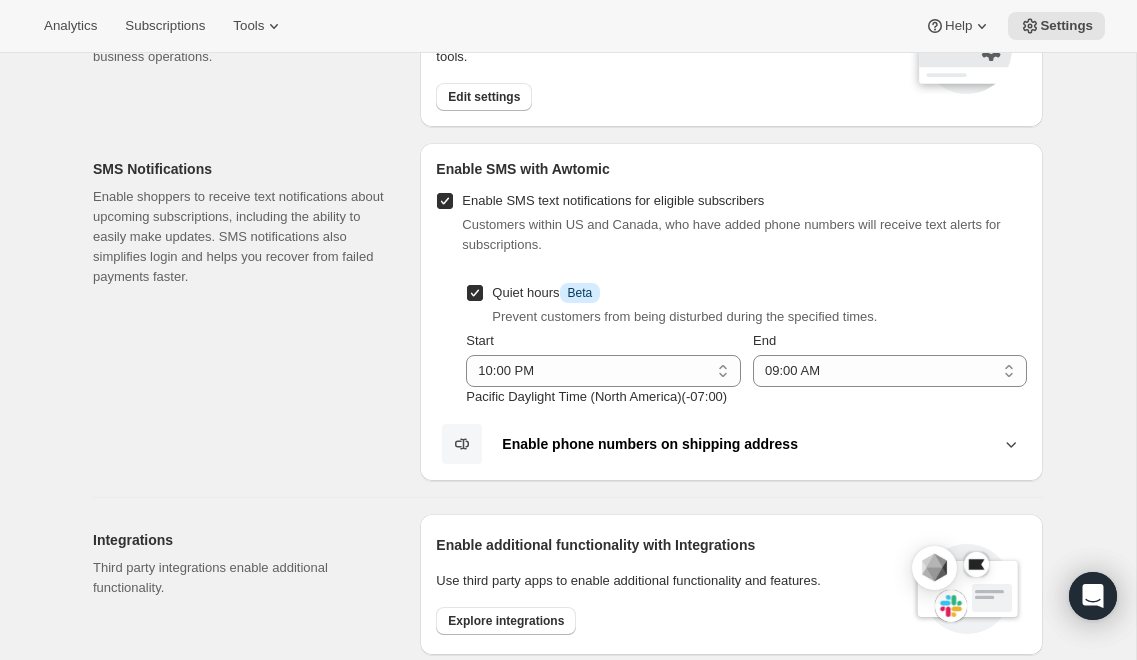 scroll, scrollTop: 0, scrollLeft: 0, axis: both 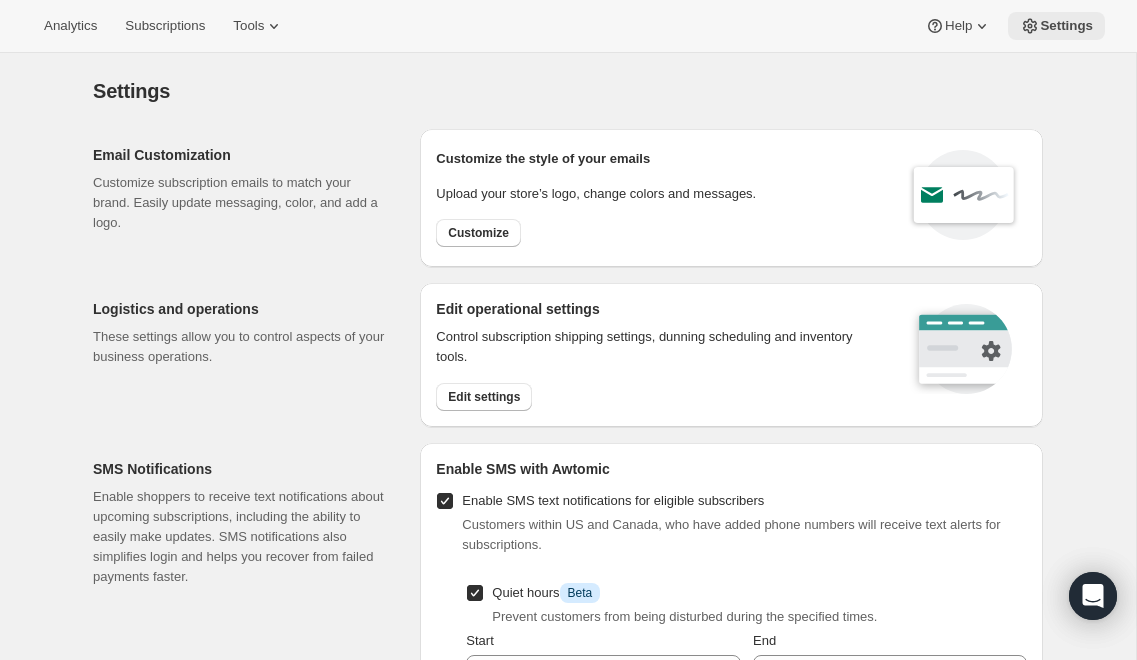 click on "Settings" at bounding box center (1066, 26) 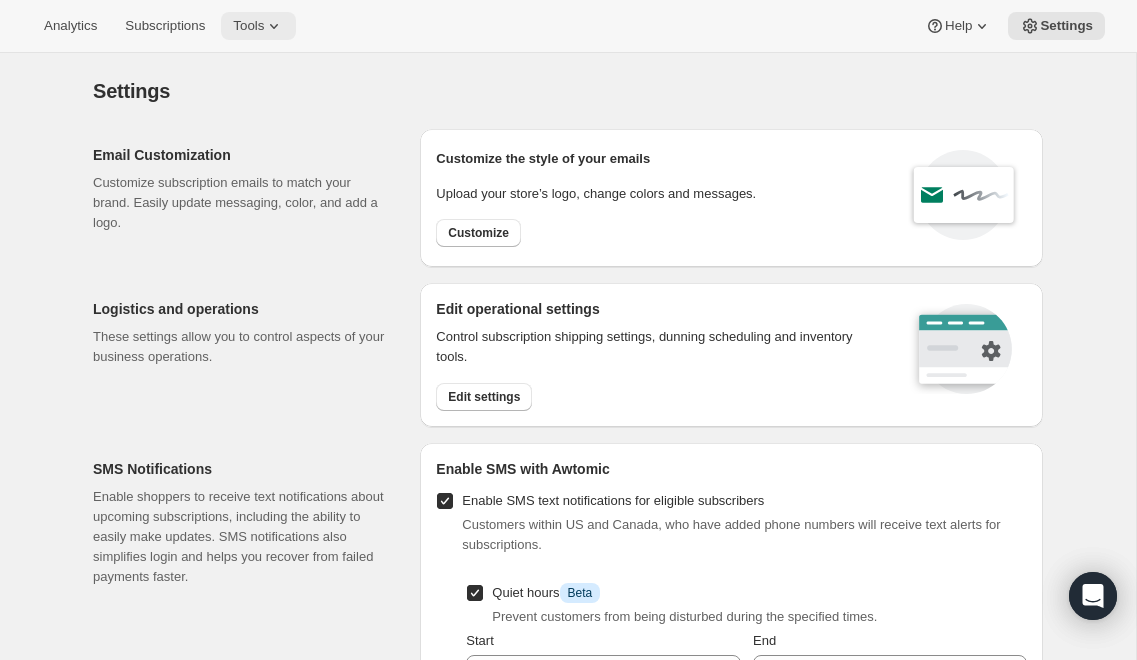 click 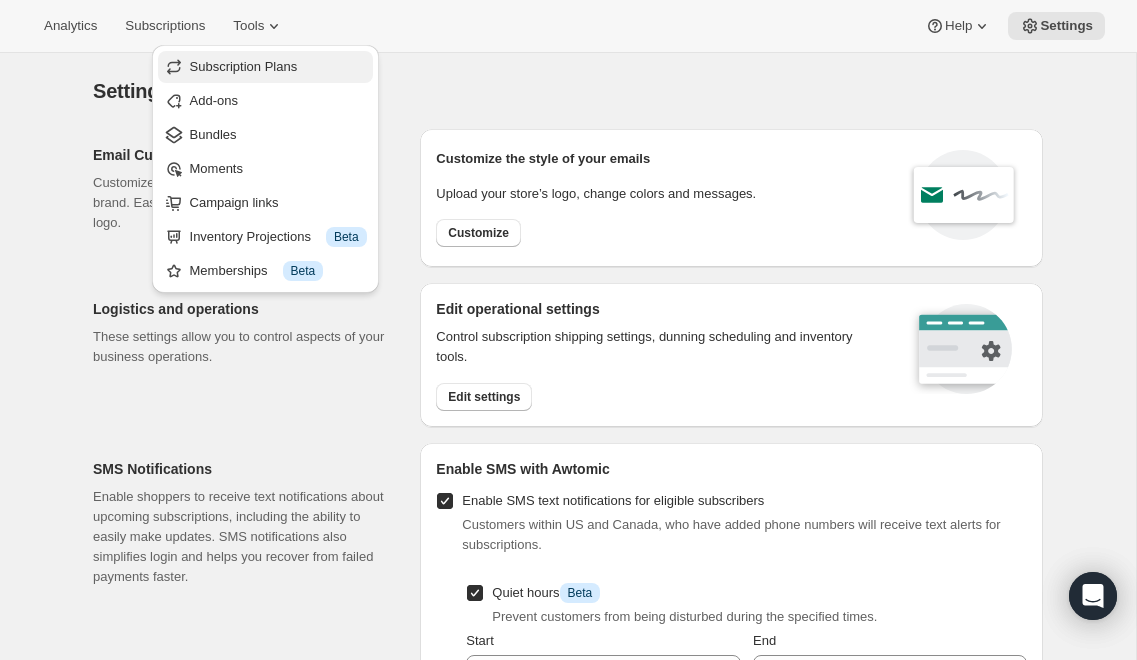 click on "Subscription Plans" at bounding box center [244, 66] 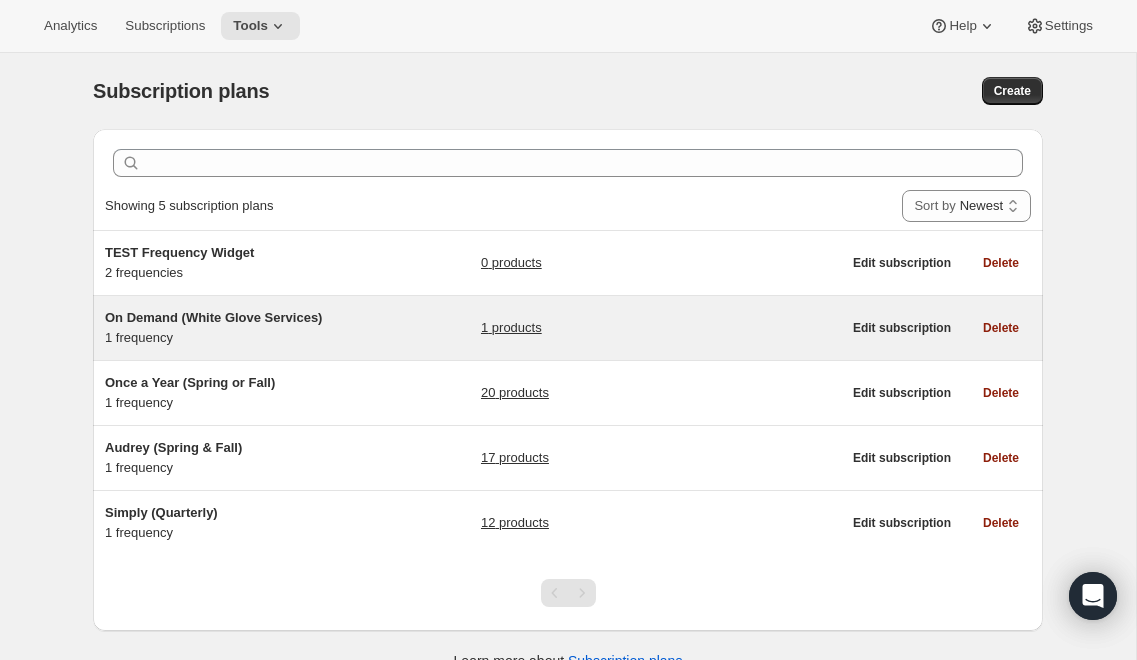 click on "1   products" at bounding box center [511, 328] 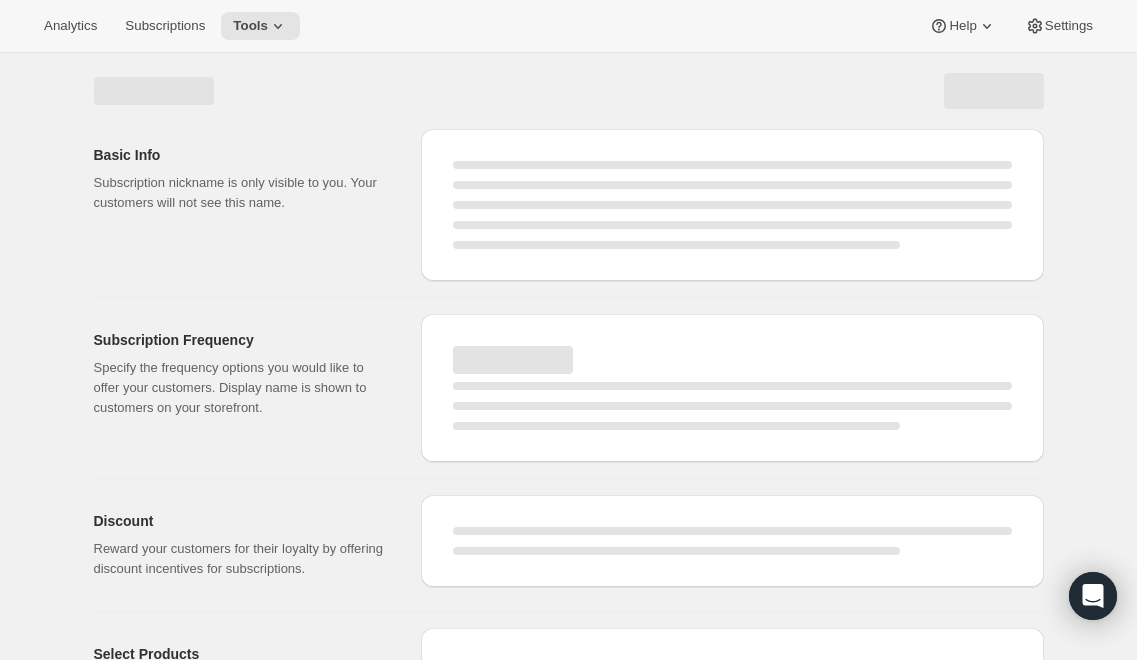 select on "WEEK" 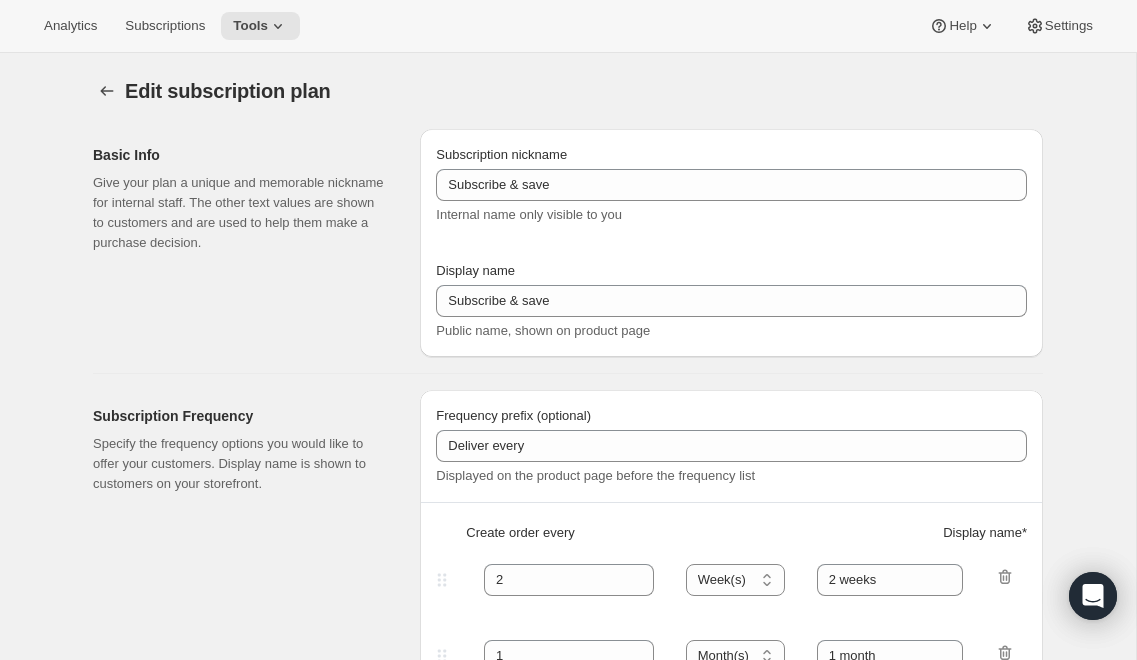 type on "On Demand (White Glove Services)" 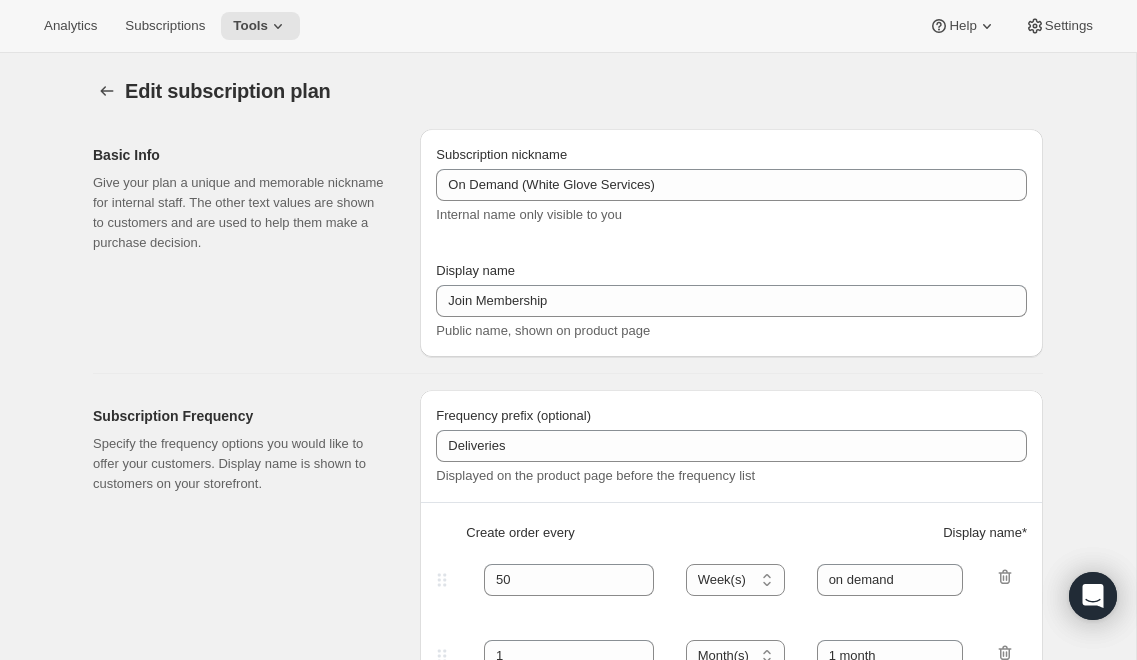 select on "YEARDAY" 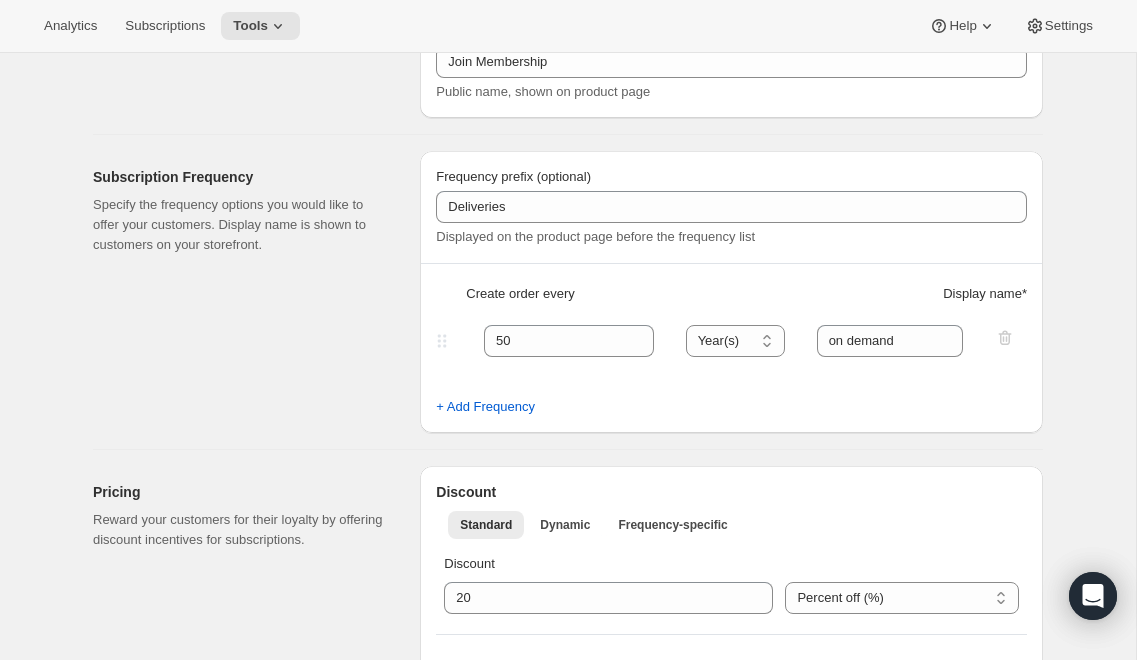 scroll, scrollTop: 0, scrollLeft: 0, axis: both 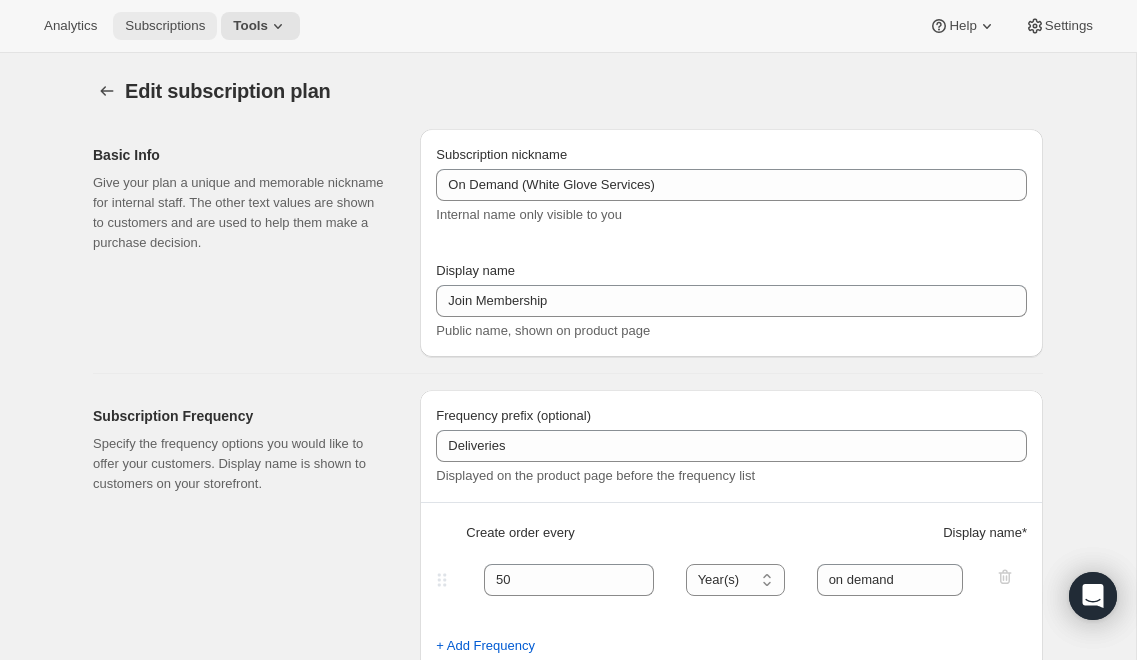 click on "Subscriptions" at bounding box center (165, 26) 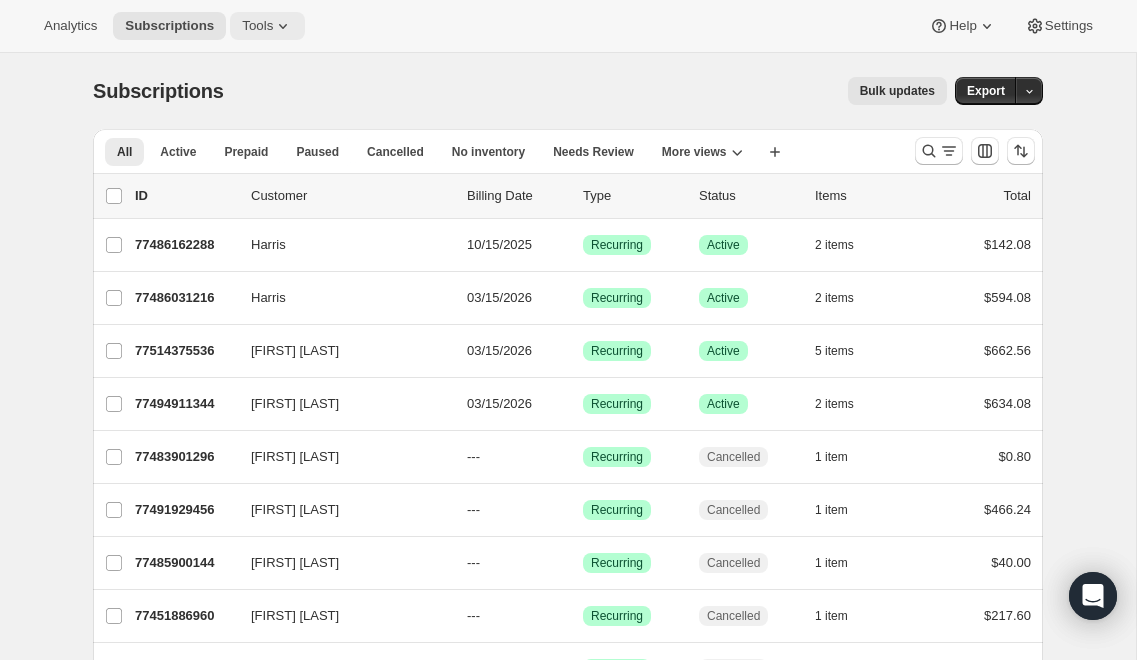 click 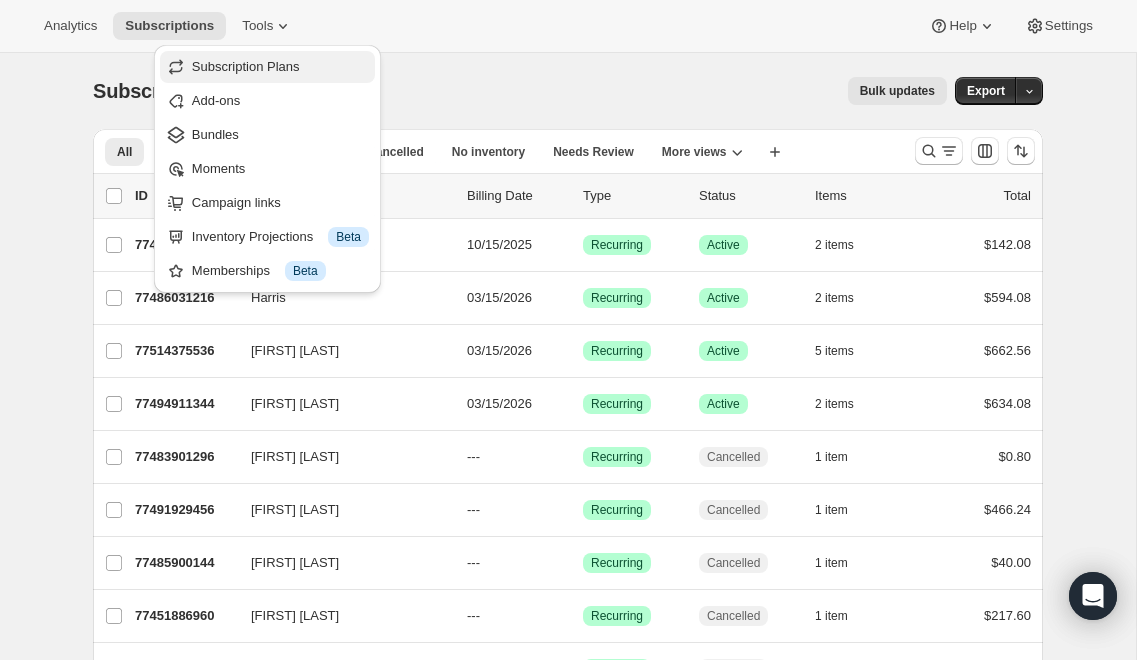 click on "Subscription Plans" at bounding box center [246, 66] 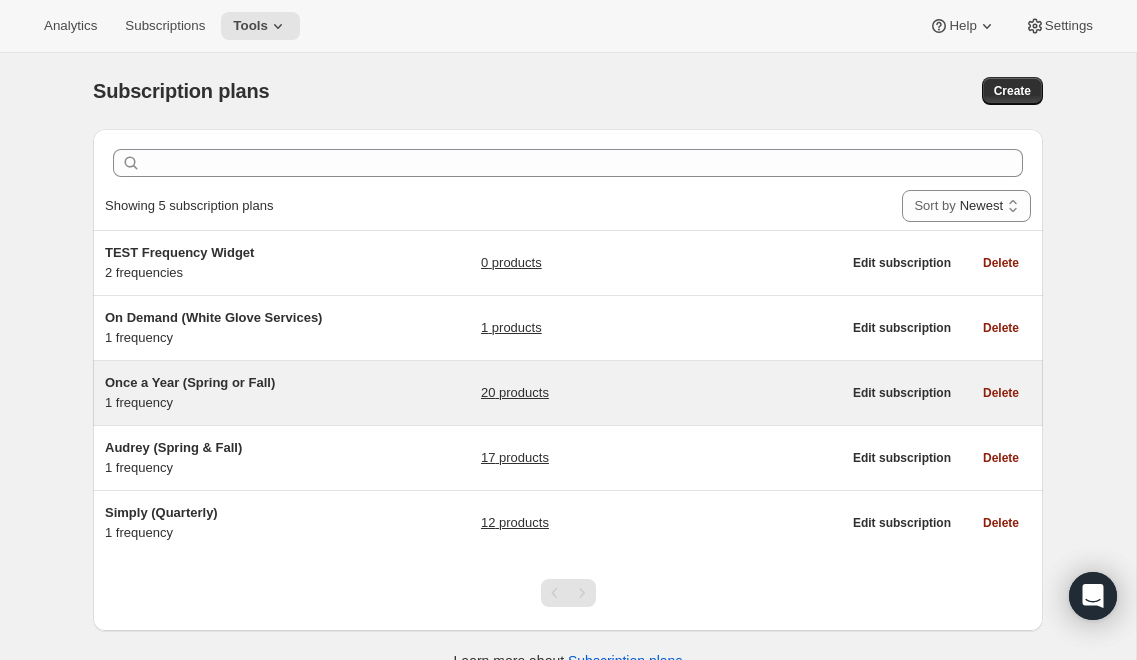 click on "20   products" at bounding box center [515, 393] 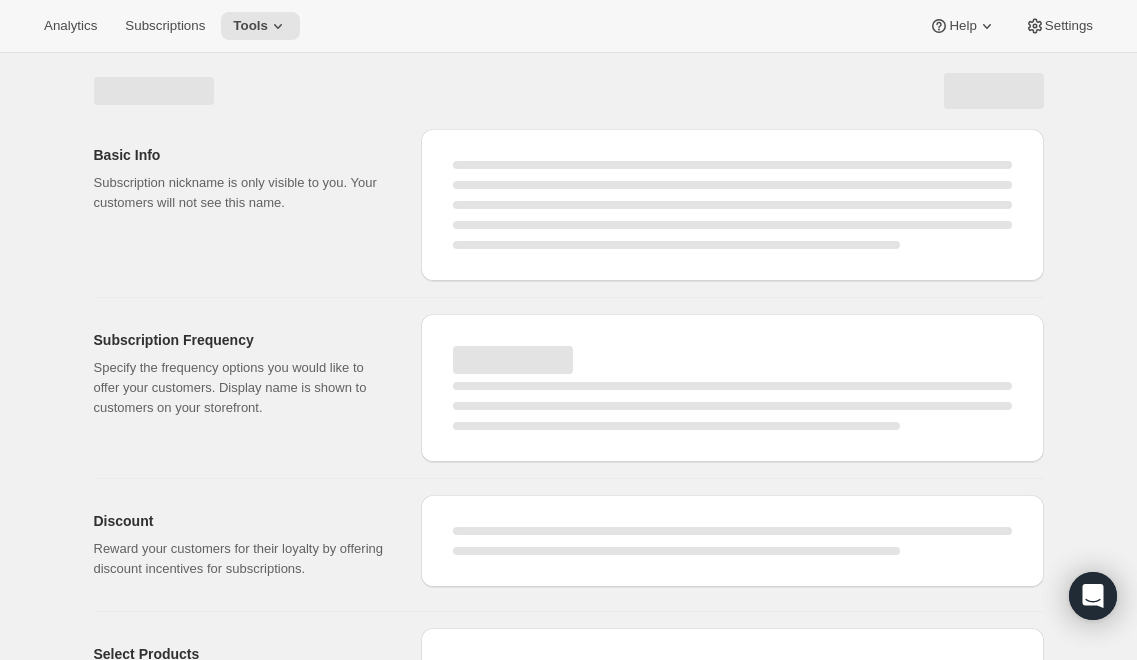 select on "WEEK" 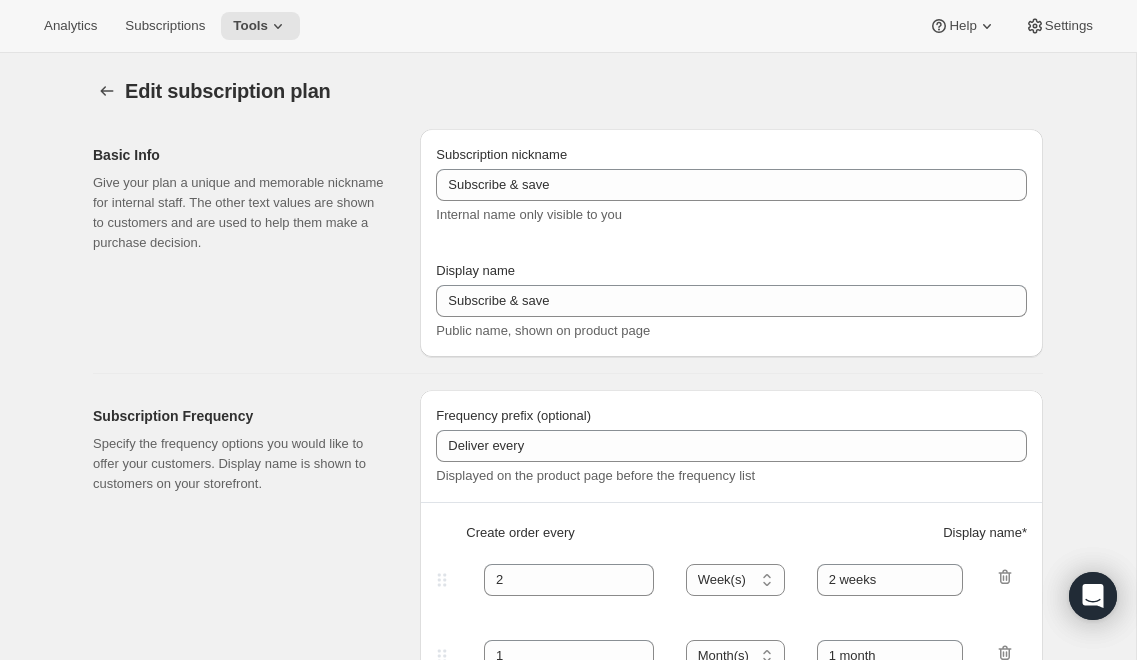 select on "YEARDAY" 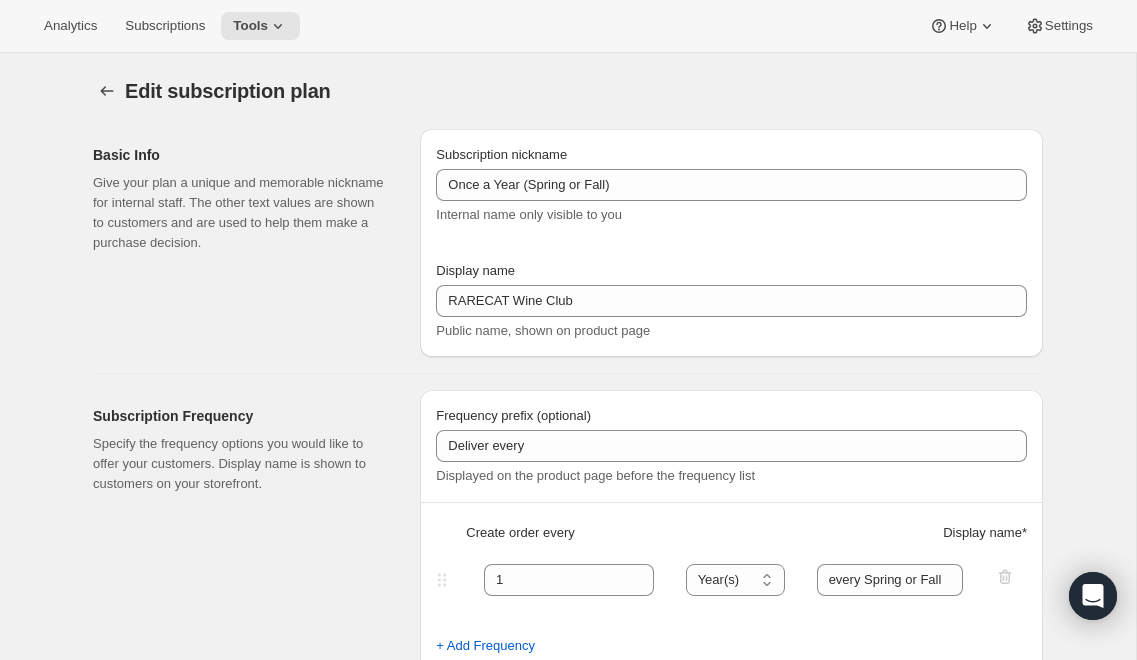 type on "Once a Year (Spring or Fall)" 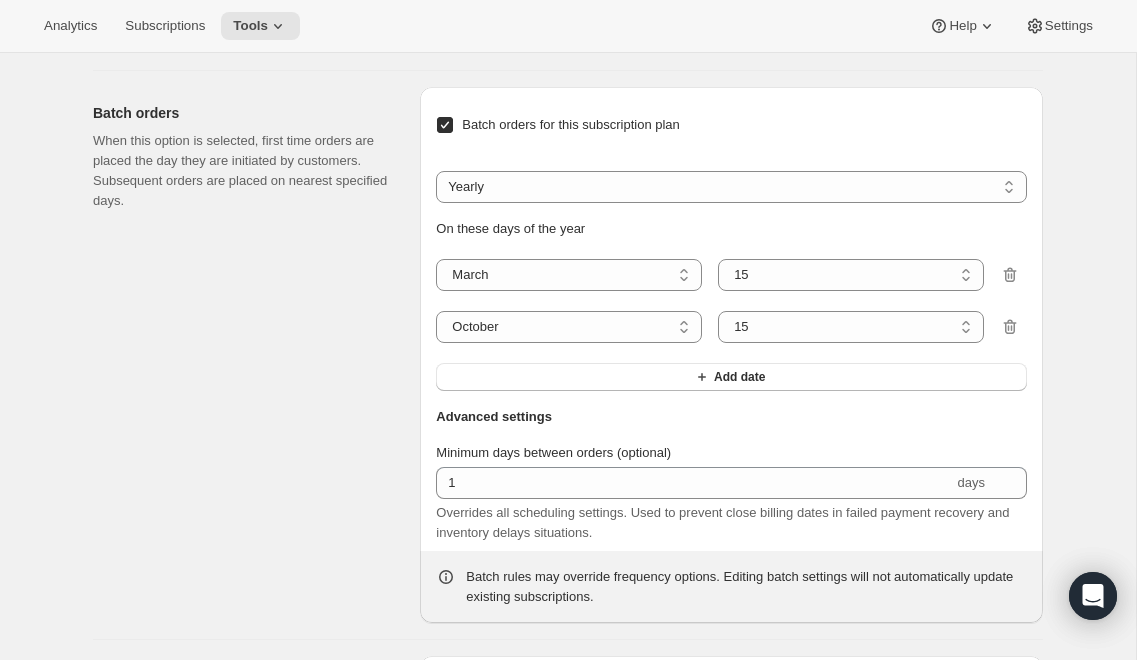 scroll, scrollTop: 2512, scrollLeft: 0, axis: vertical 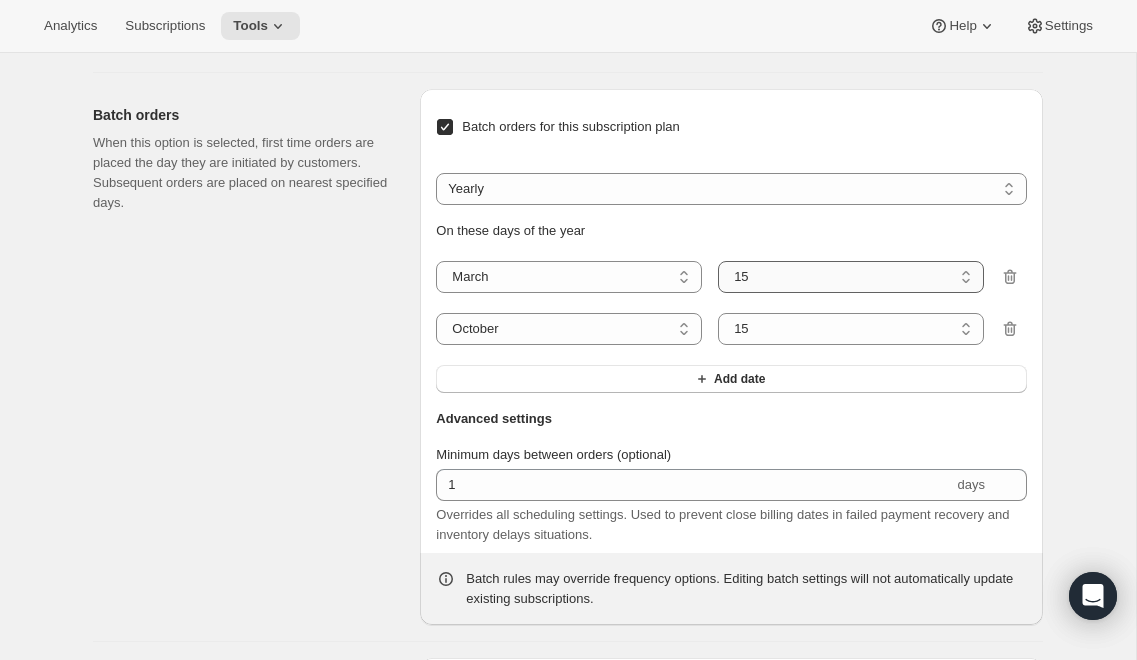click on "1 2 3 4 5 6 7 8 9 10 11 12 13 14 15 16 17 18 19 20 21 22 23 24 25 26 27 28 29 30 31" at bounding box center (851, 277) 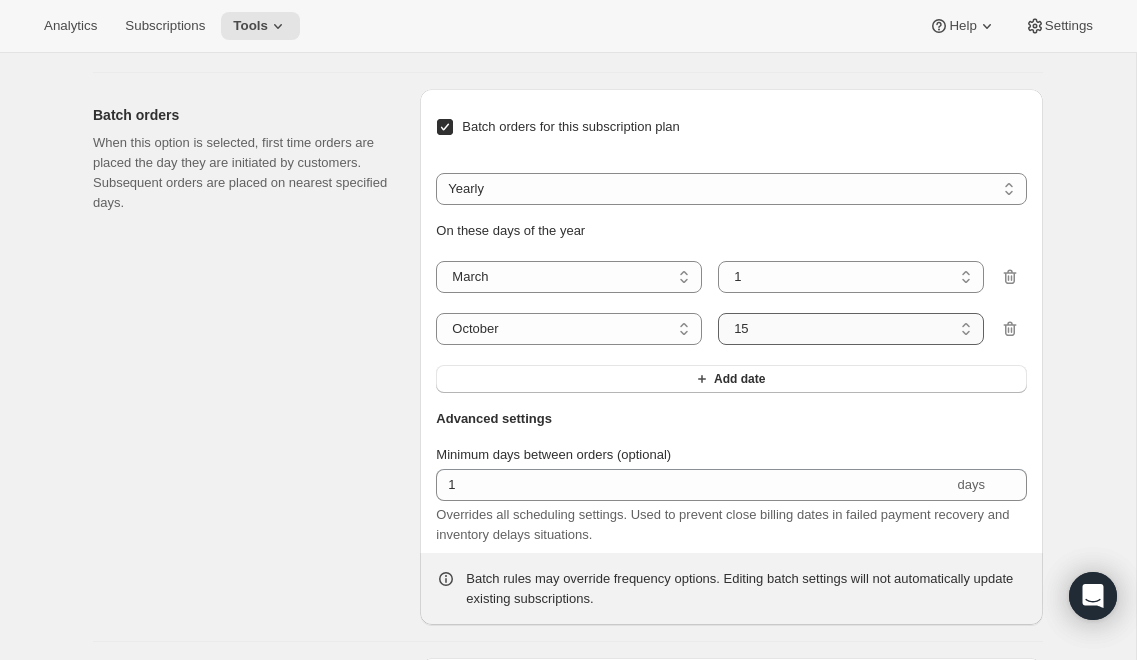 click on "1 2 3 4 5 6 7 8 9 10 11 12 13 14 15 16 17 18 19 20 21 22 23 24 25 26 27 28 29 30 31" at bounding box center (851, 329) 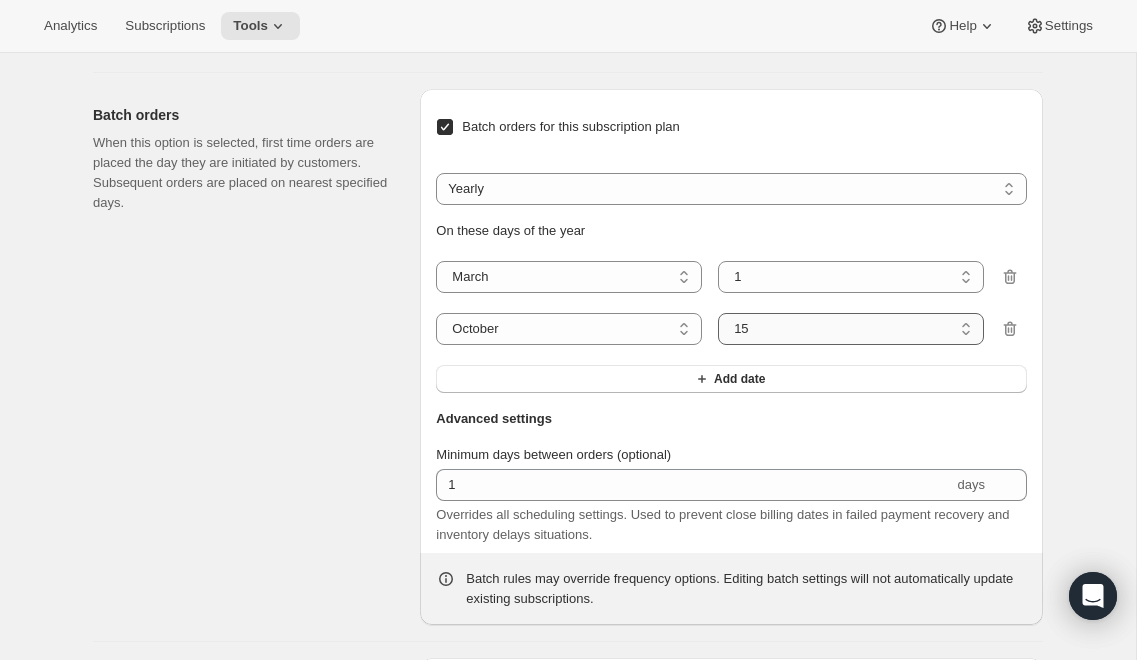 select on "1" 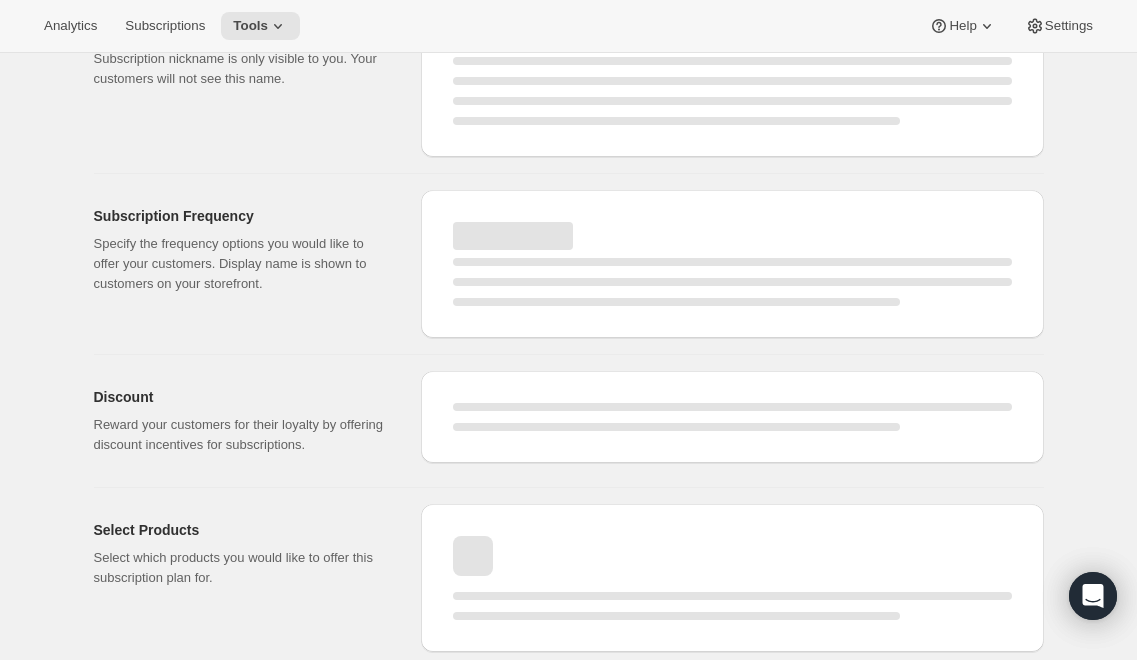 select on "YEAR" 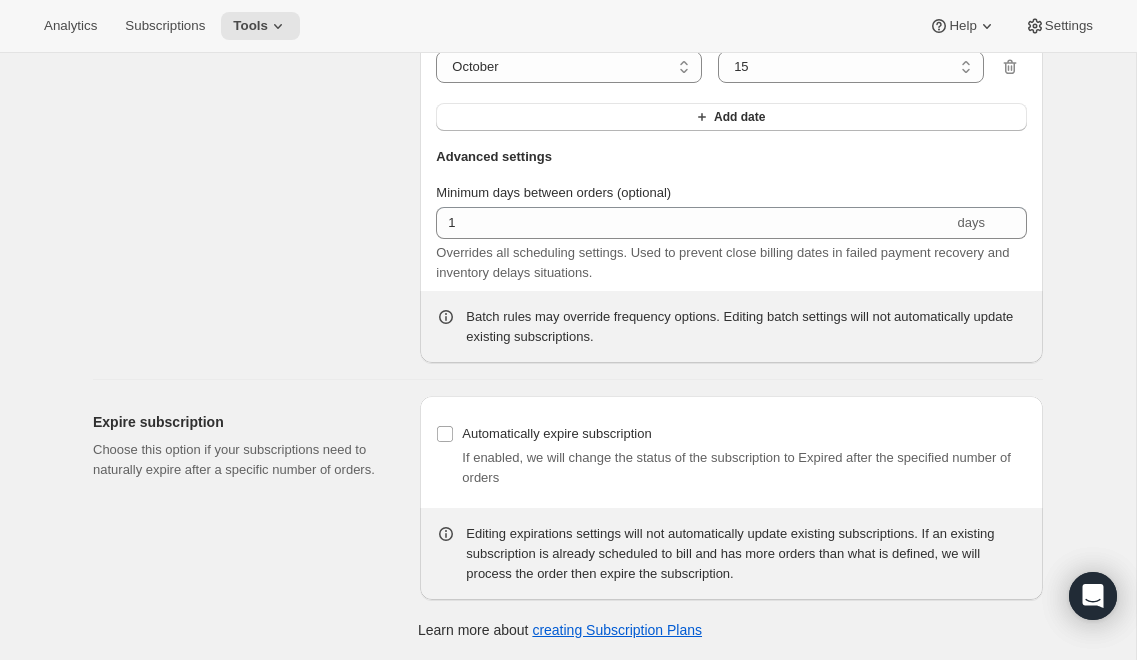 select on "1" 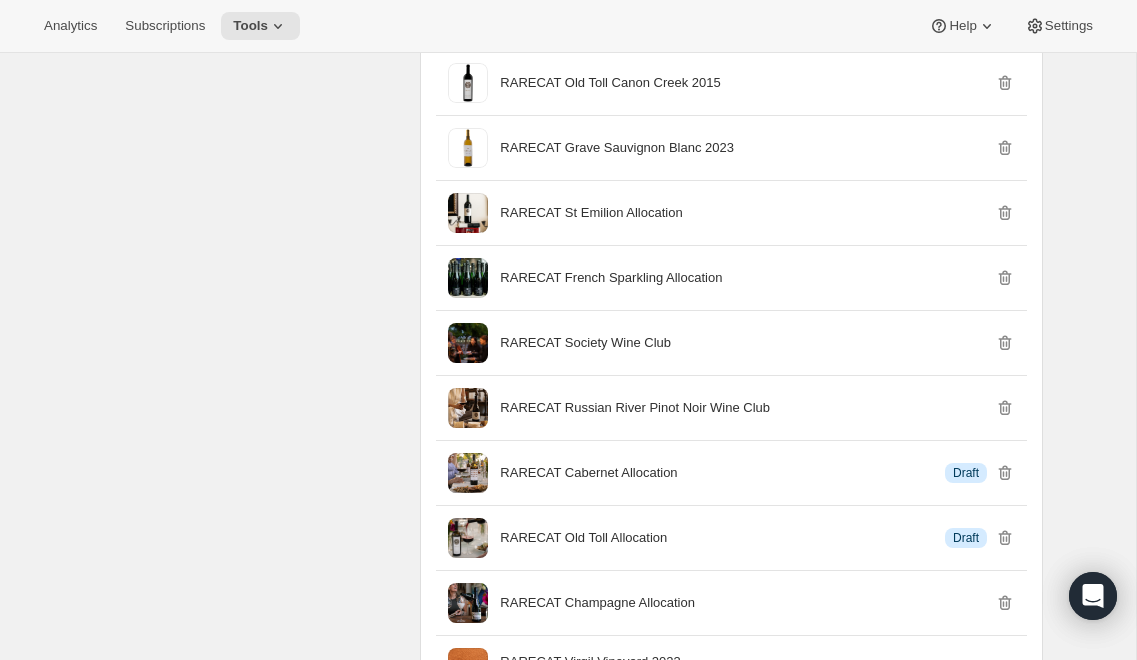 scroll, scrollTop: 1830, scrollLeft: 0, axis: vertical 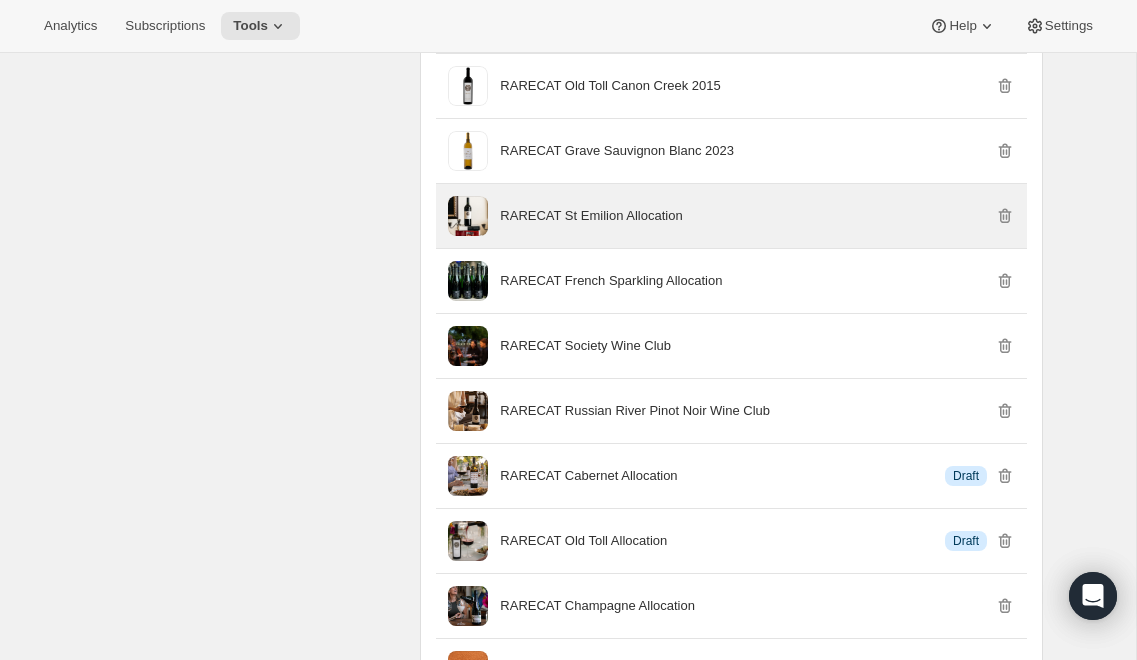click on "RARECAT St Emilion Allocation" at bounding box center (591, 216) 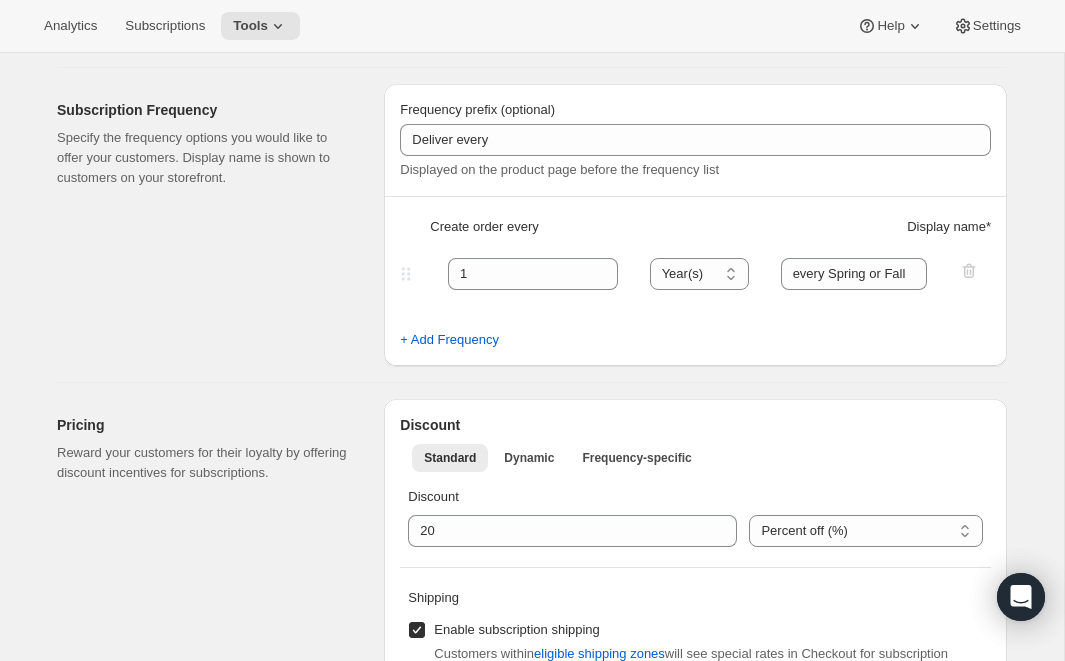 scroll, scrollTop: 252, scrollLeft: 0, axis: vertical 